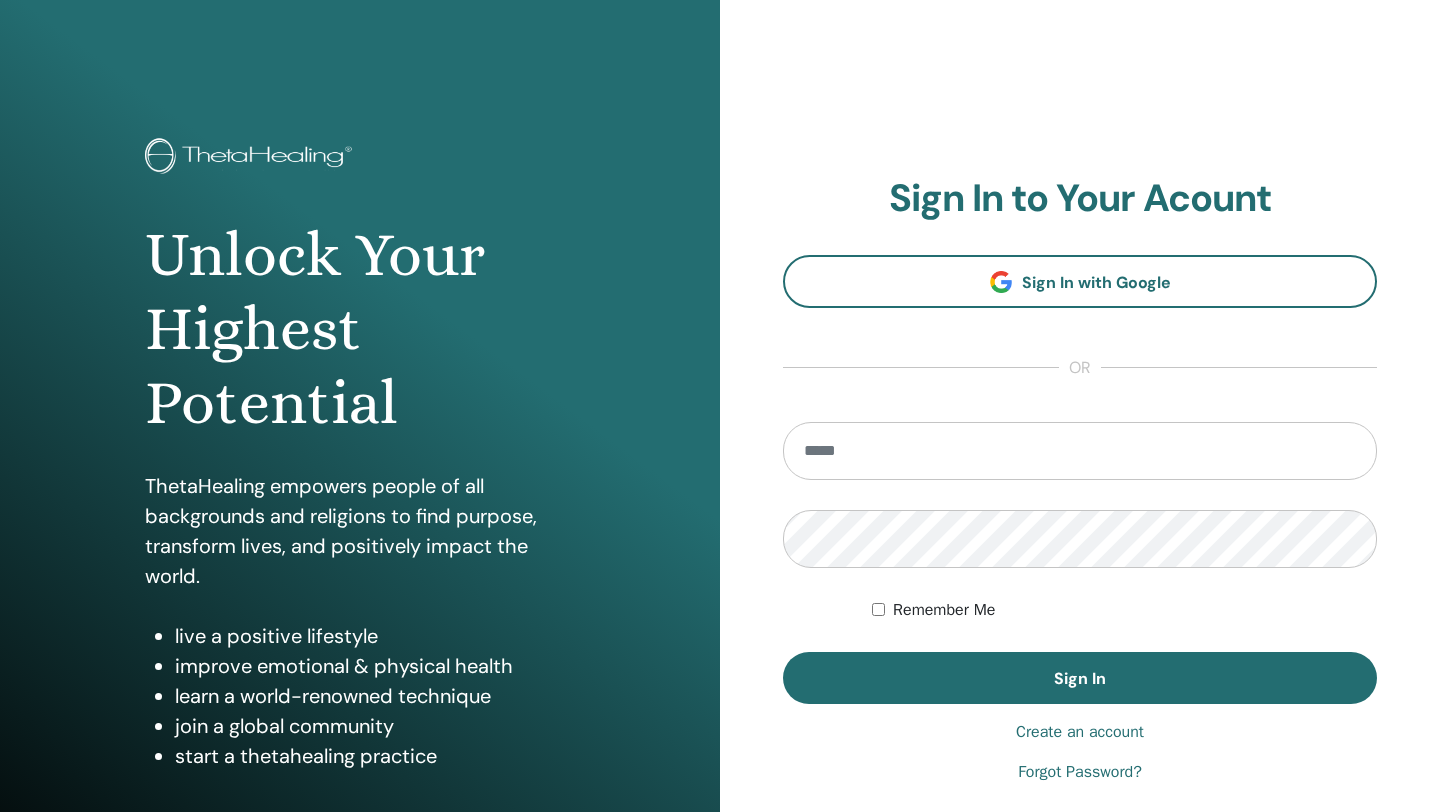scroll, scrollTop: 0, scrollLeft: 0, axis: both 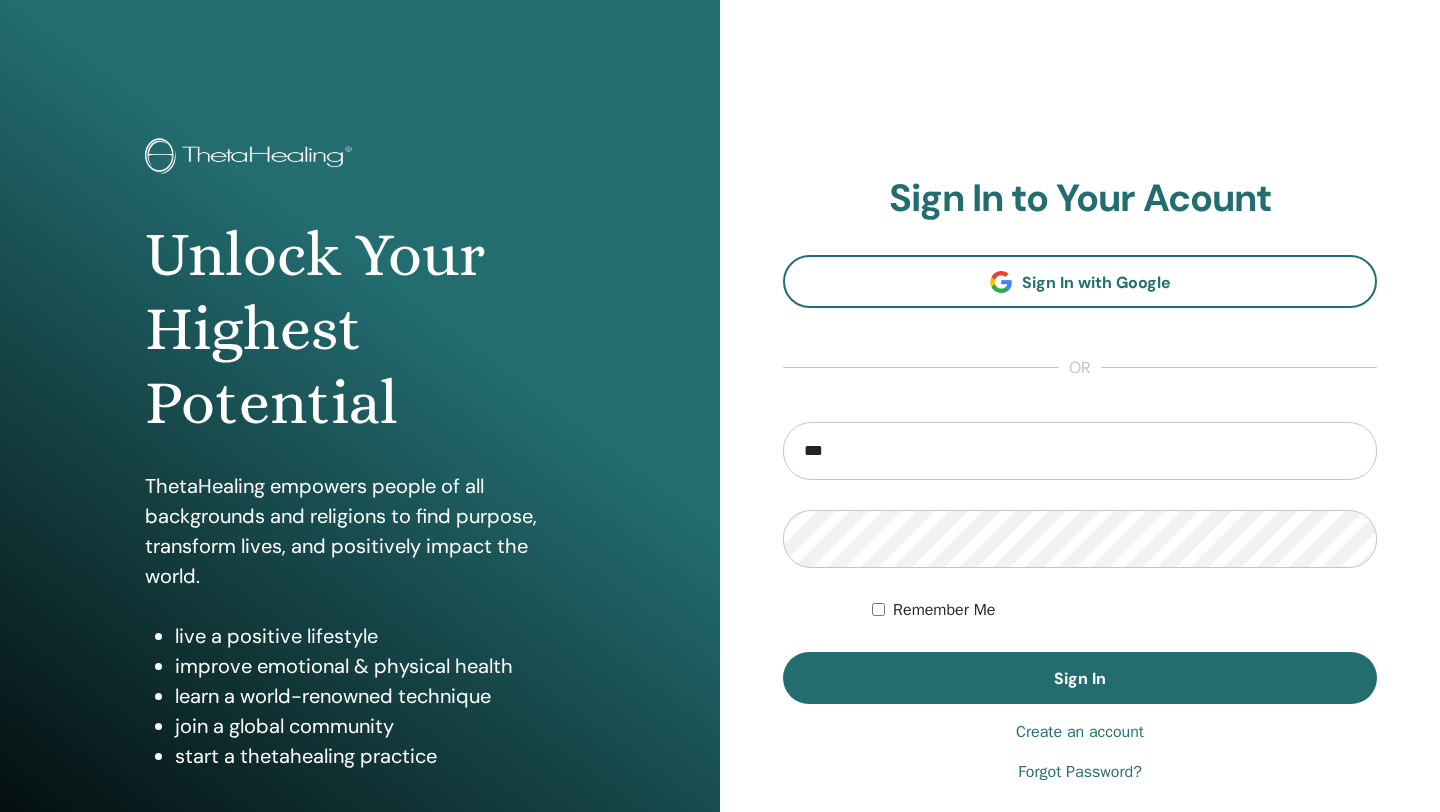 type on "**********" 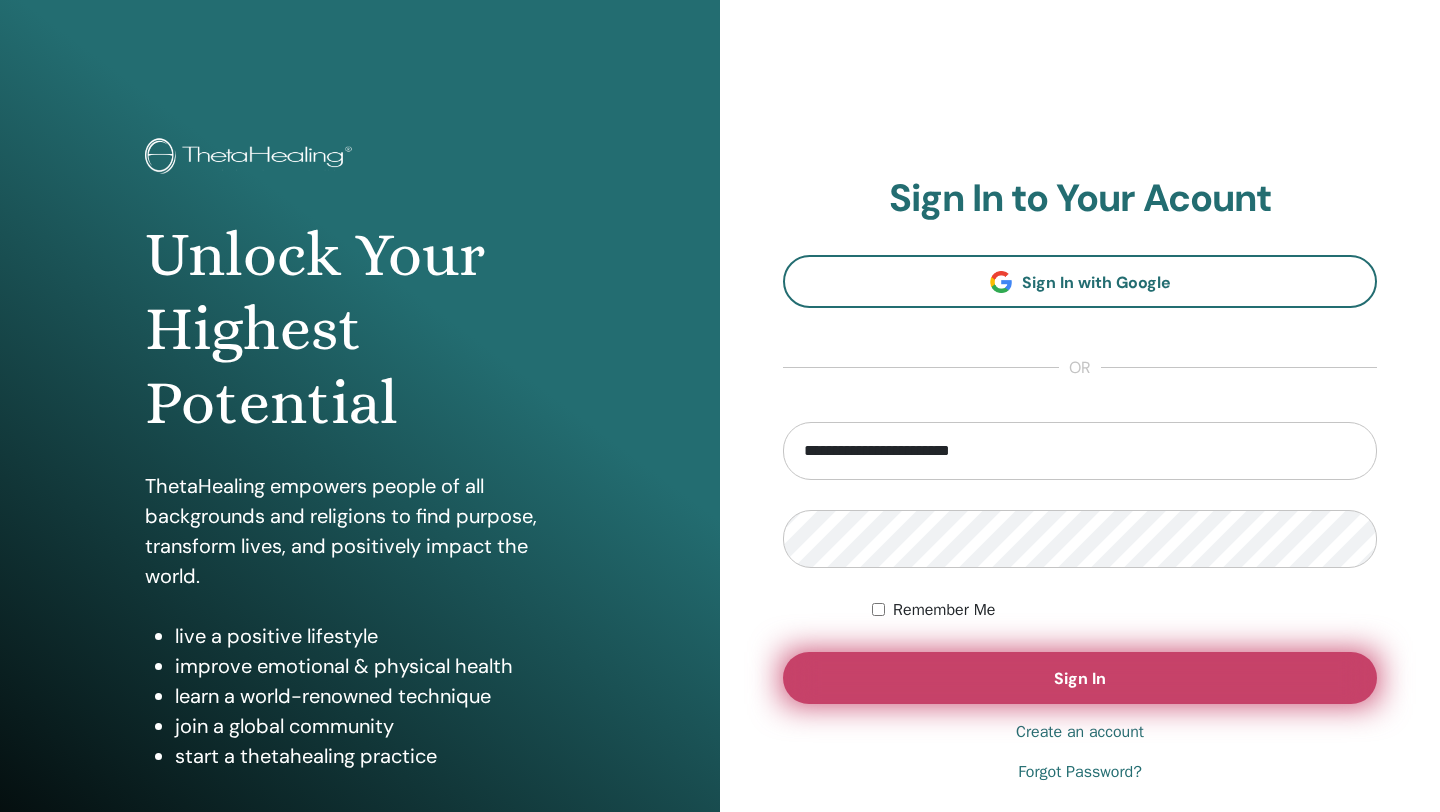 click on "Sign In" at bounding box center (1080, 678) 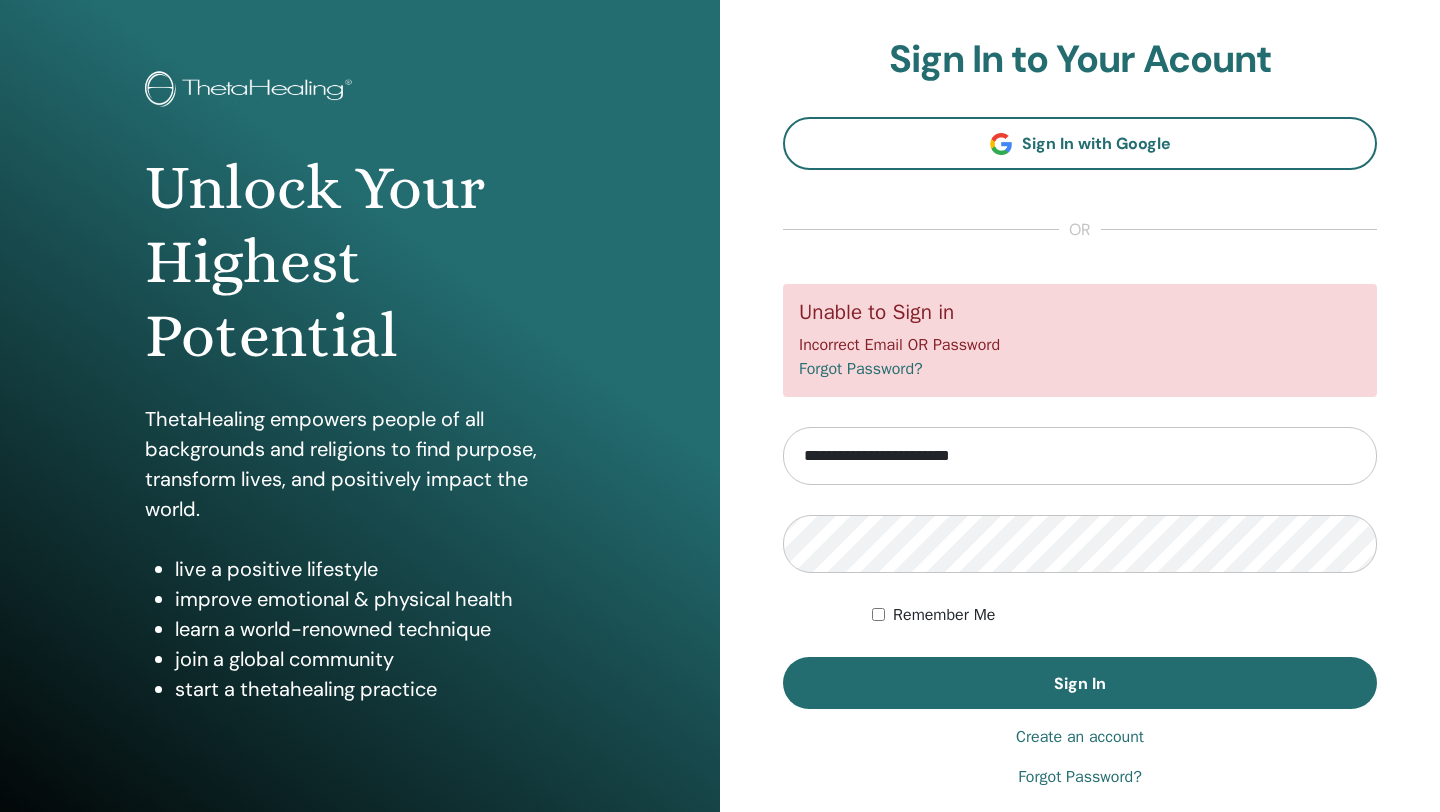 scroll, scrollTop: 60, scrollLeft: 0, axis: vertical 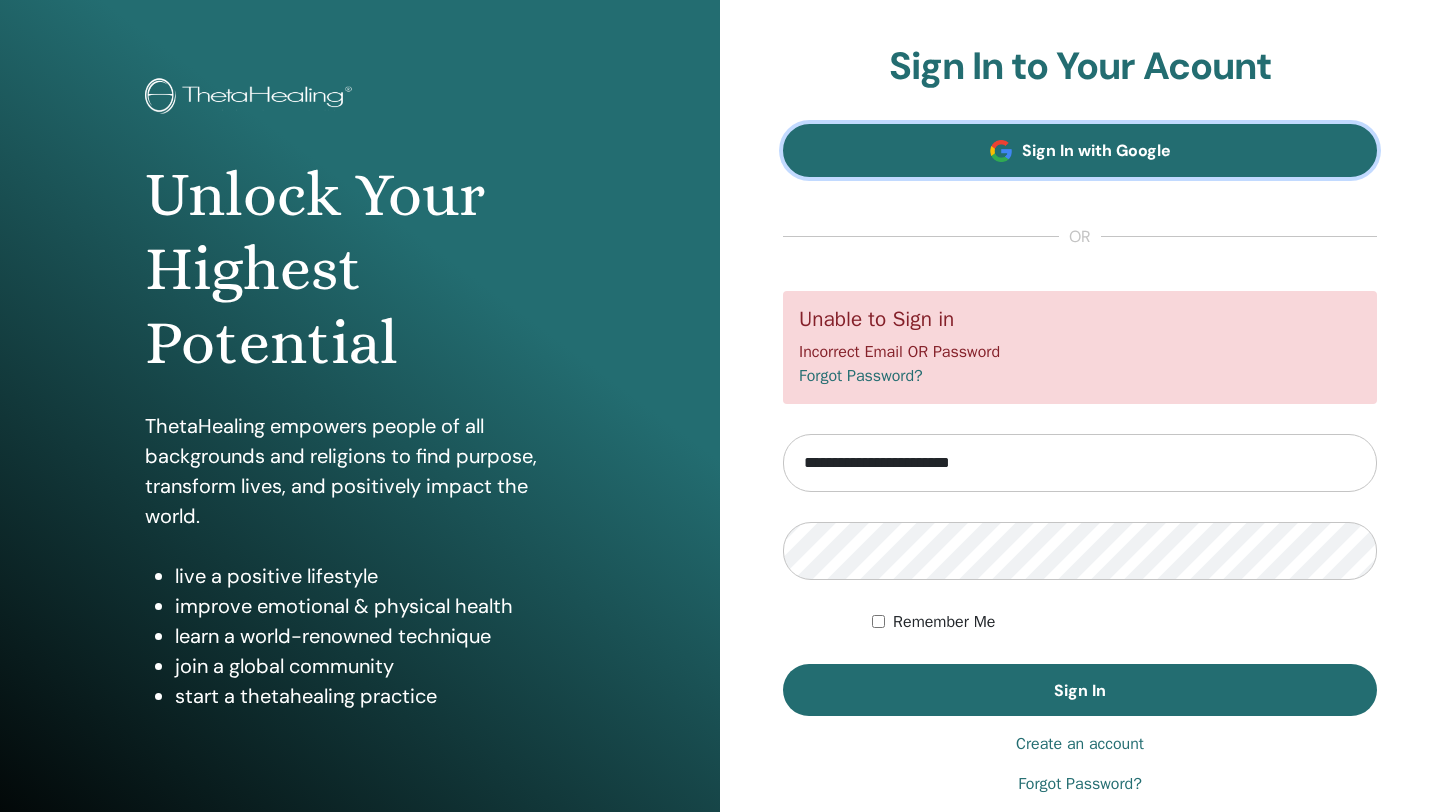 click on "Sign In with Google" at bounding box center [1080, 150] 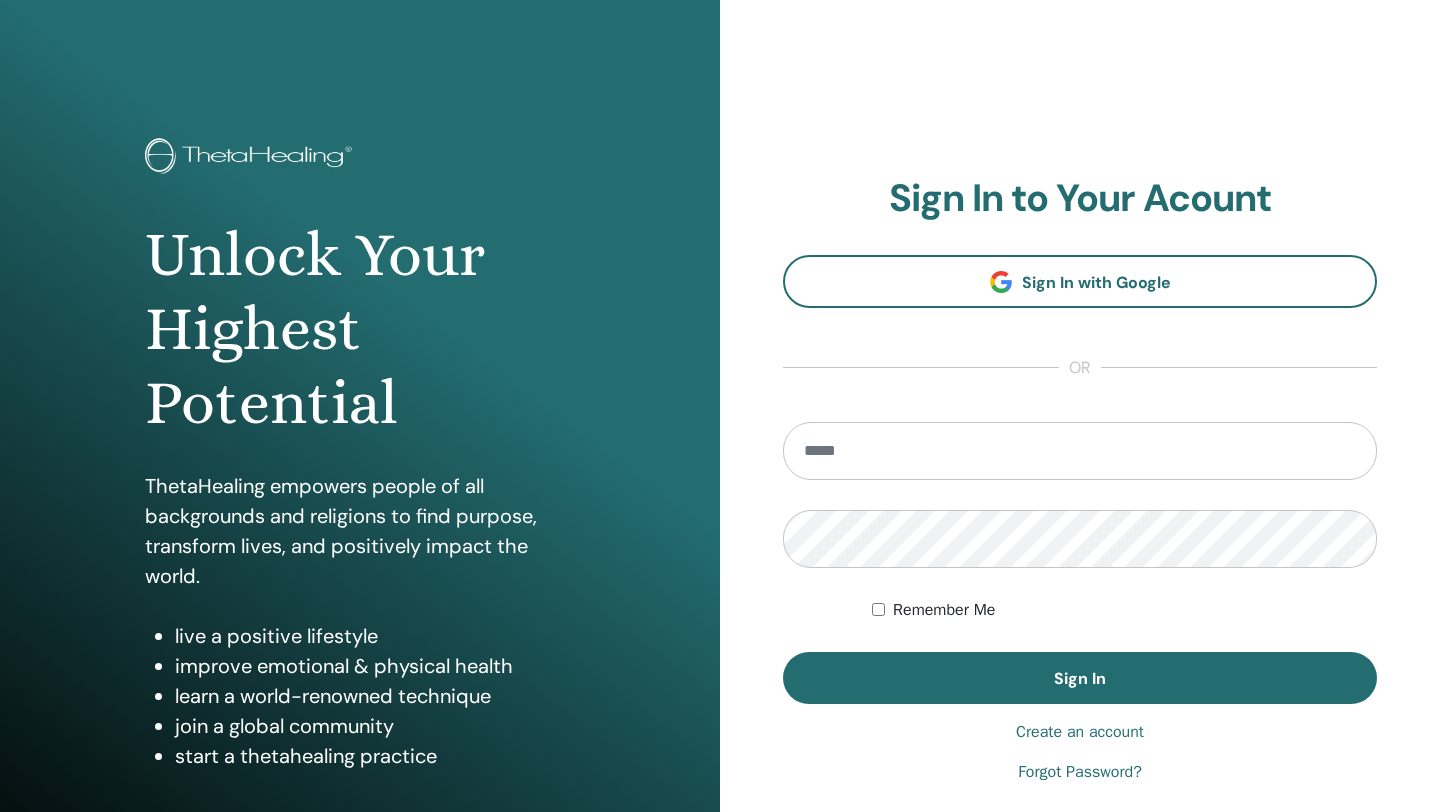 scroll, scrollTop: 0, scrollLeft: 0, axis: both 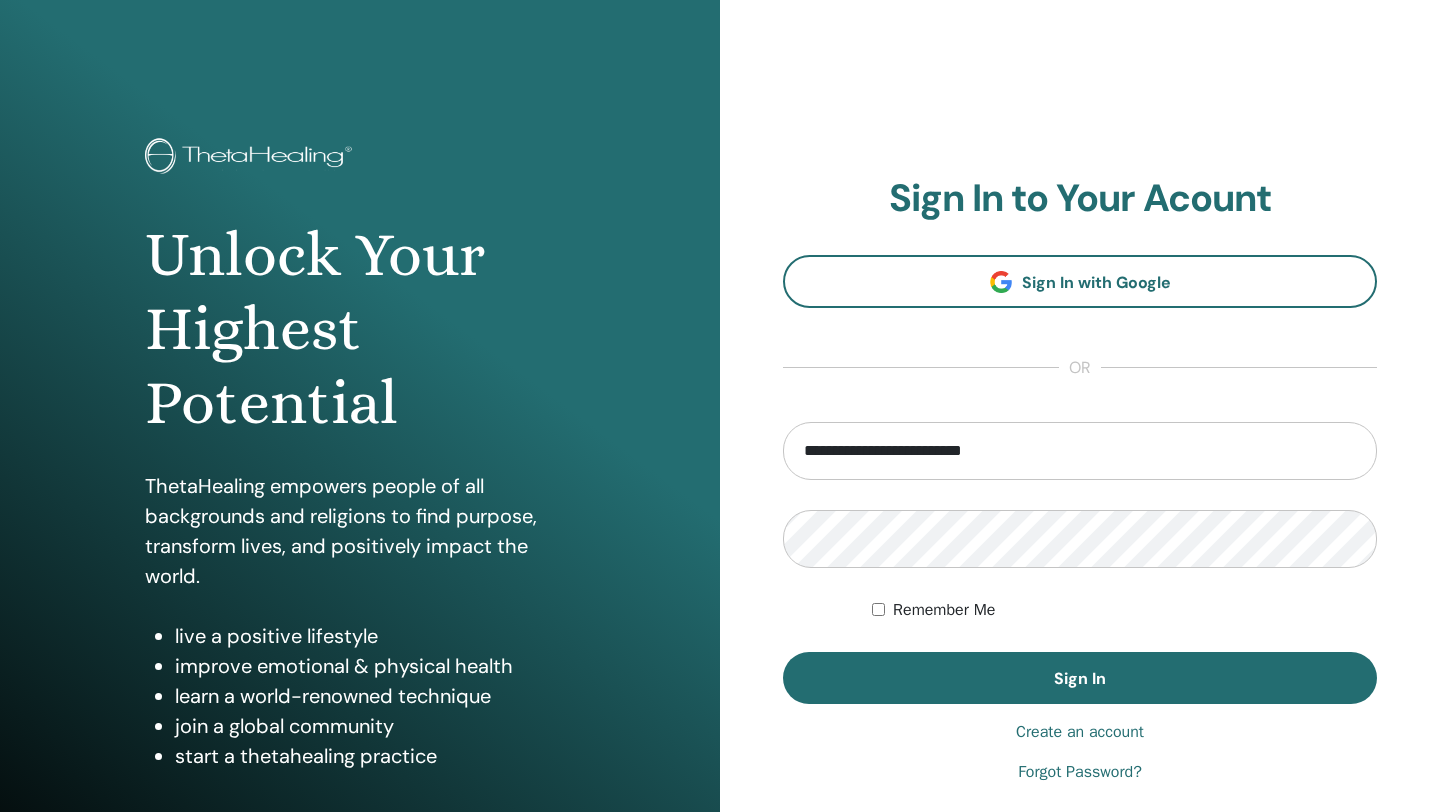 type on "**********" 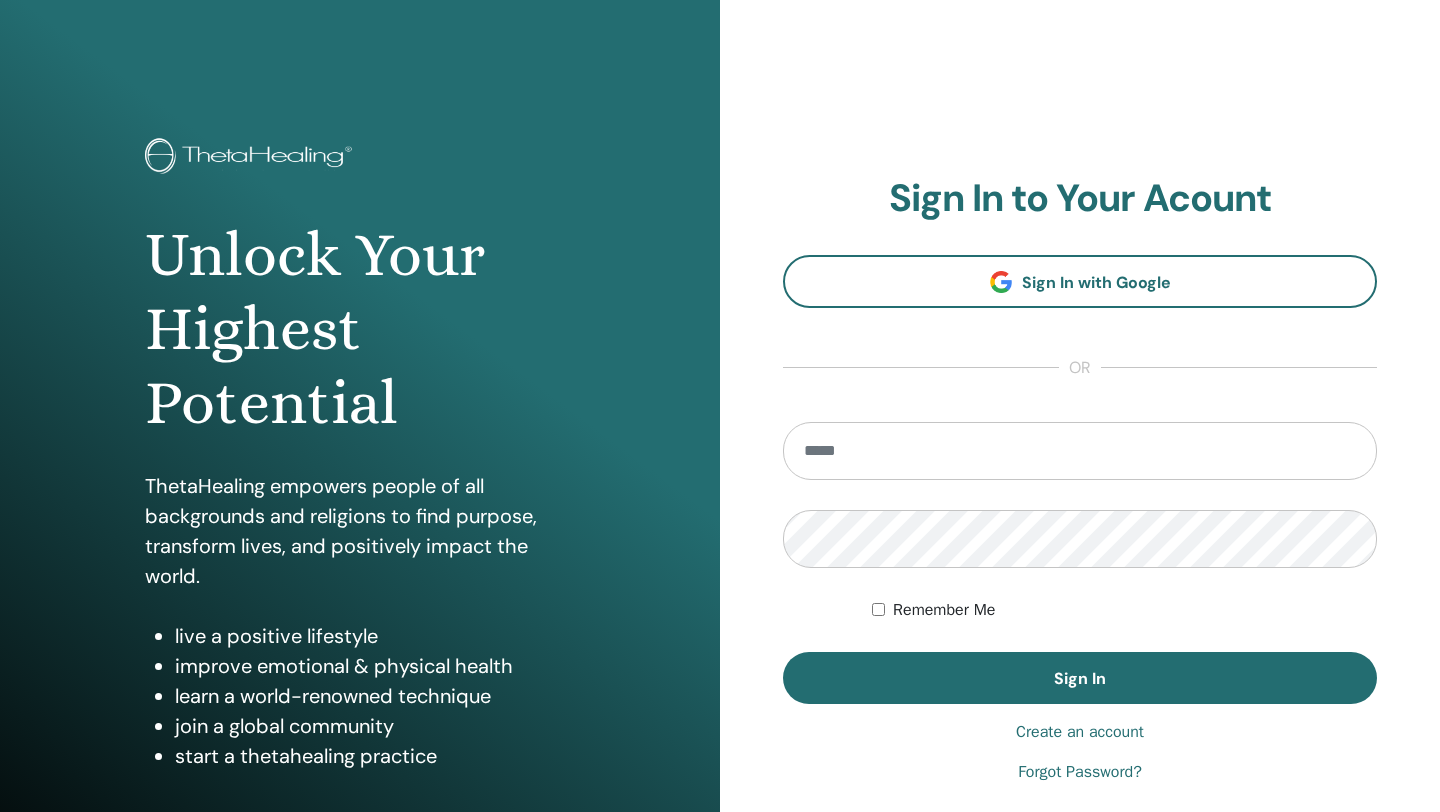scroll, scrollTop: 0, scrollLeft: 0, axis: both 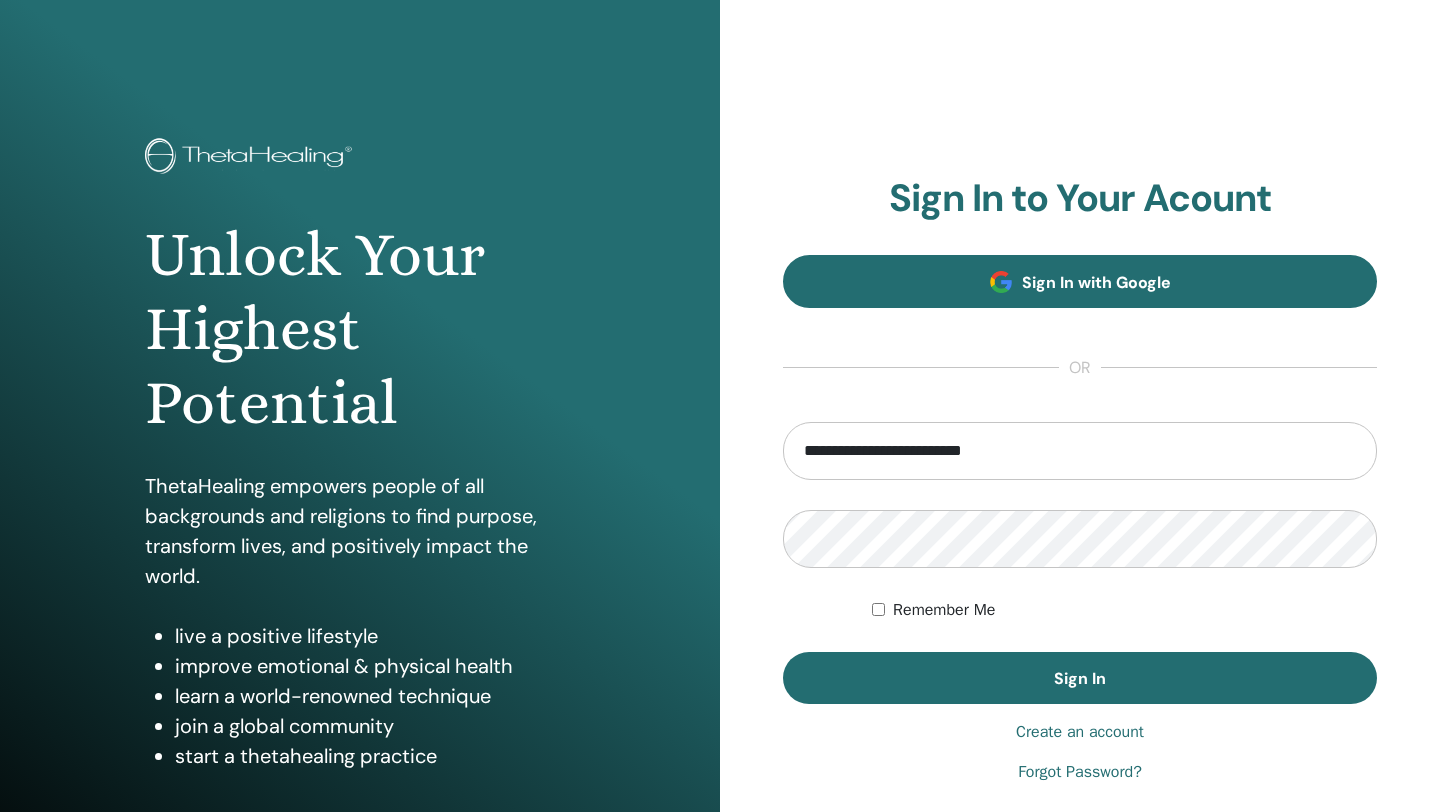 type on "**********" 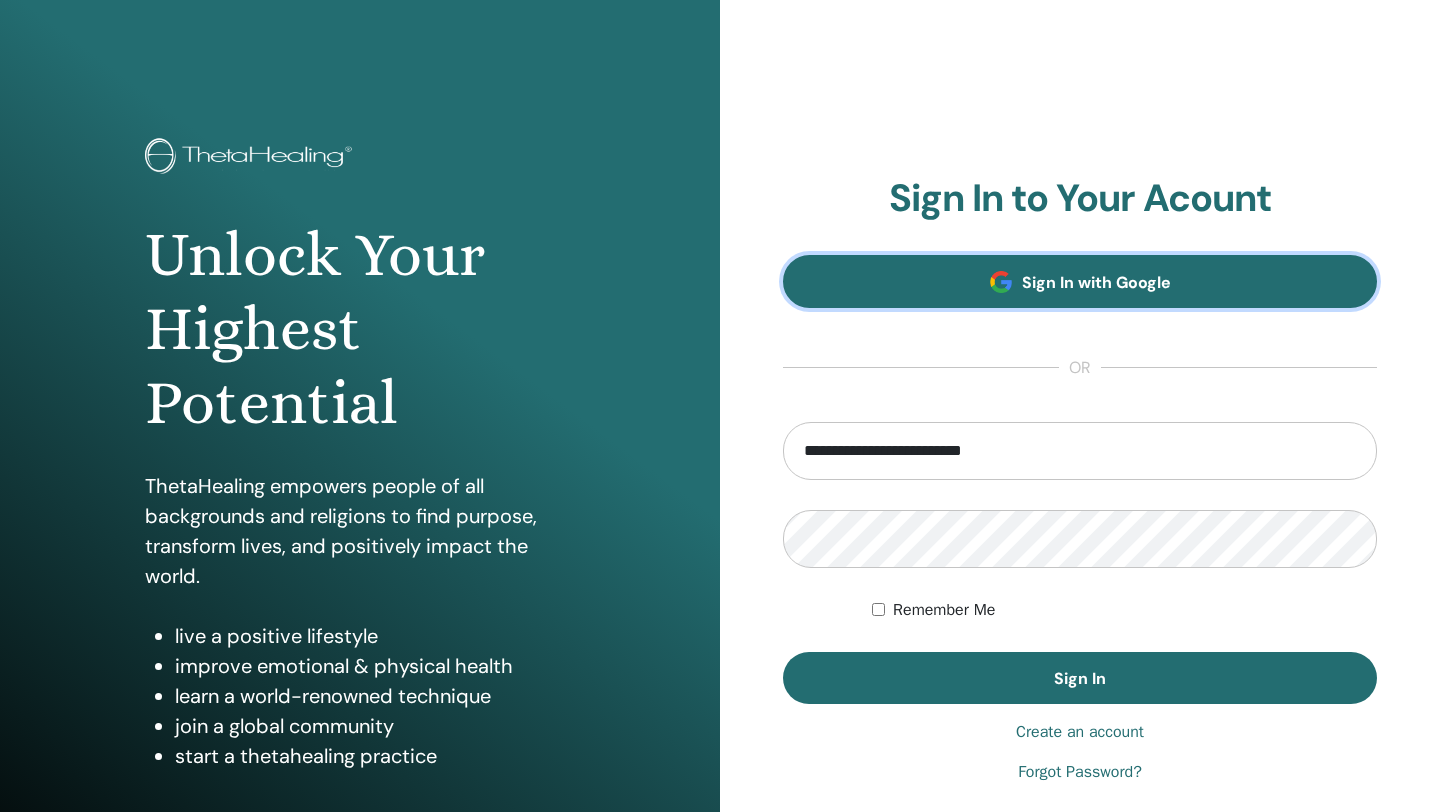 click on "Sign In with Google" at bounding box center (1080, 281) 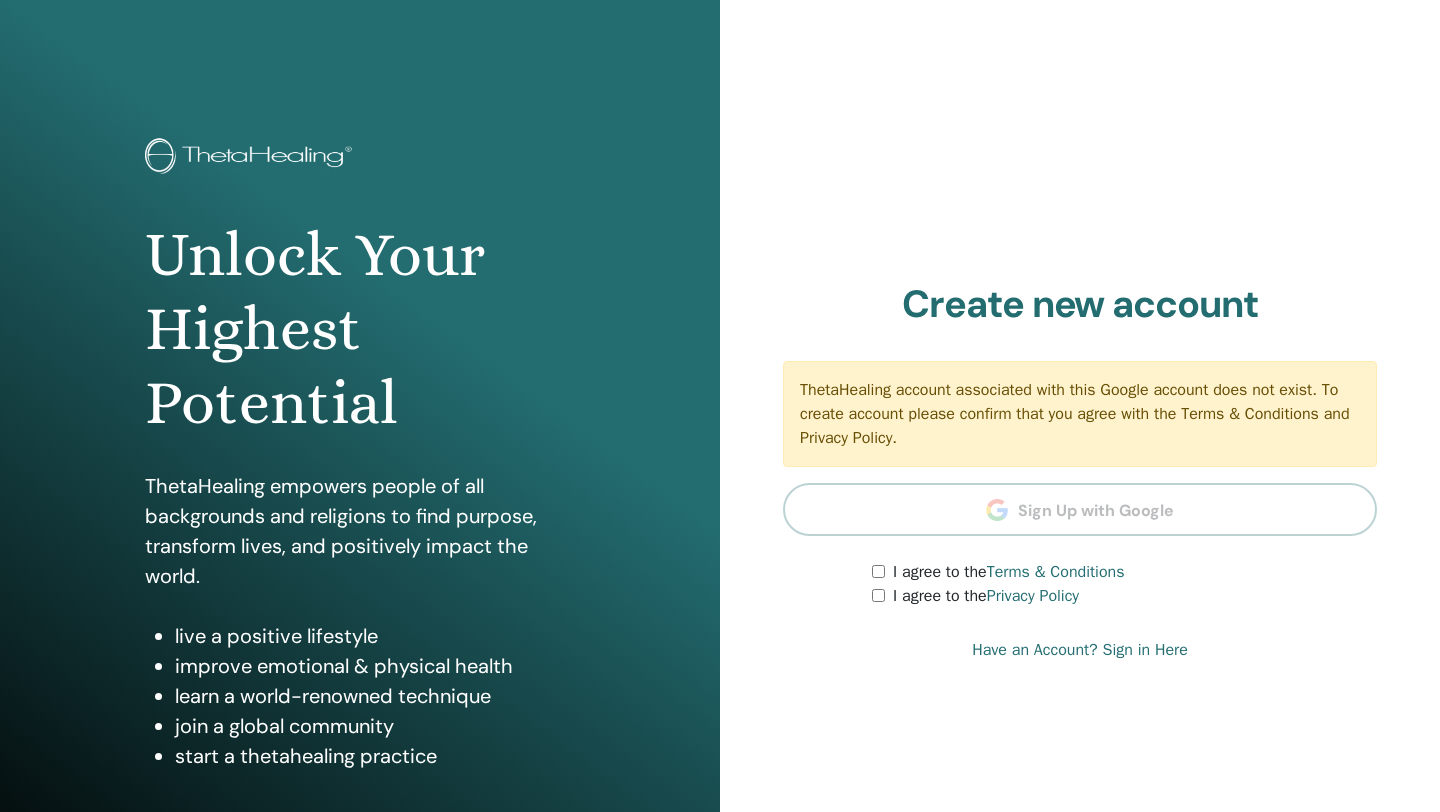 scroll, scrollTop: 3, scrollLeft: 0, axis: vertical 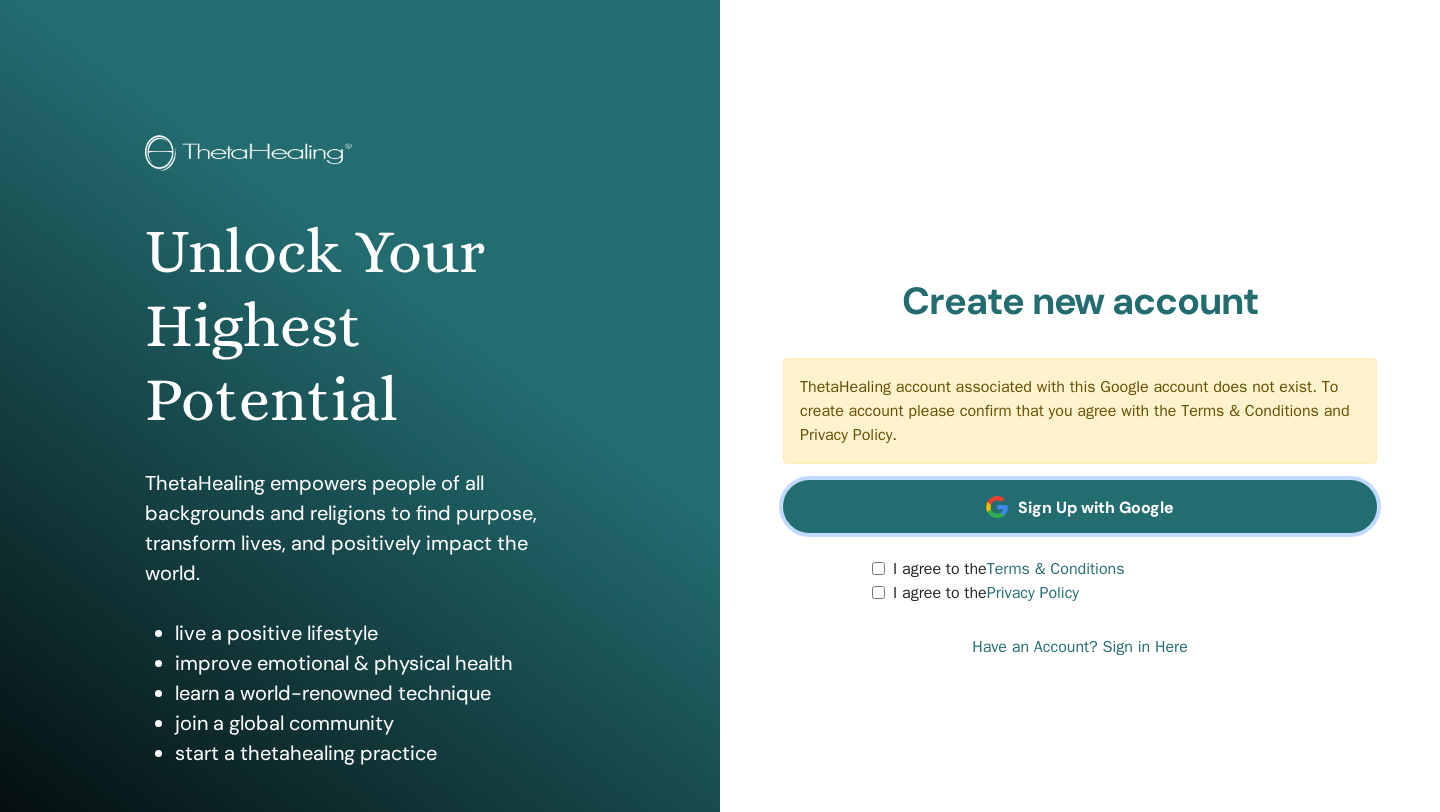 click on "Sign Up with Google" at bounding box center [1096, 507] 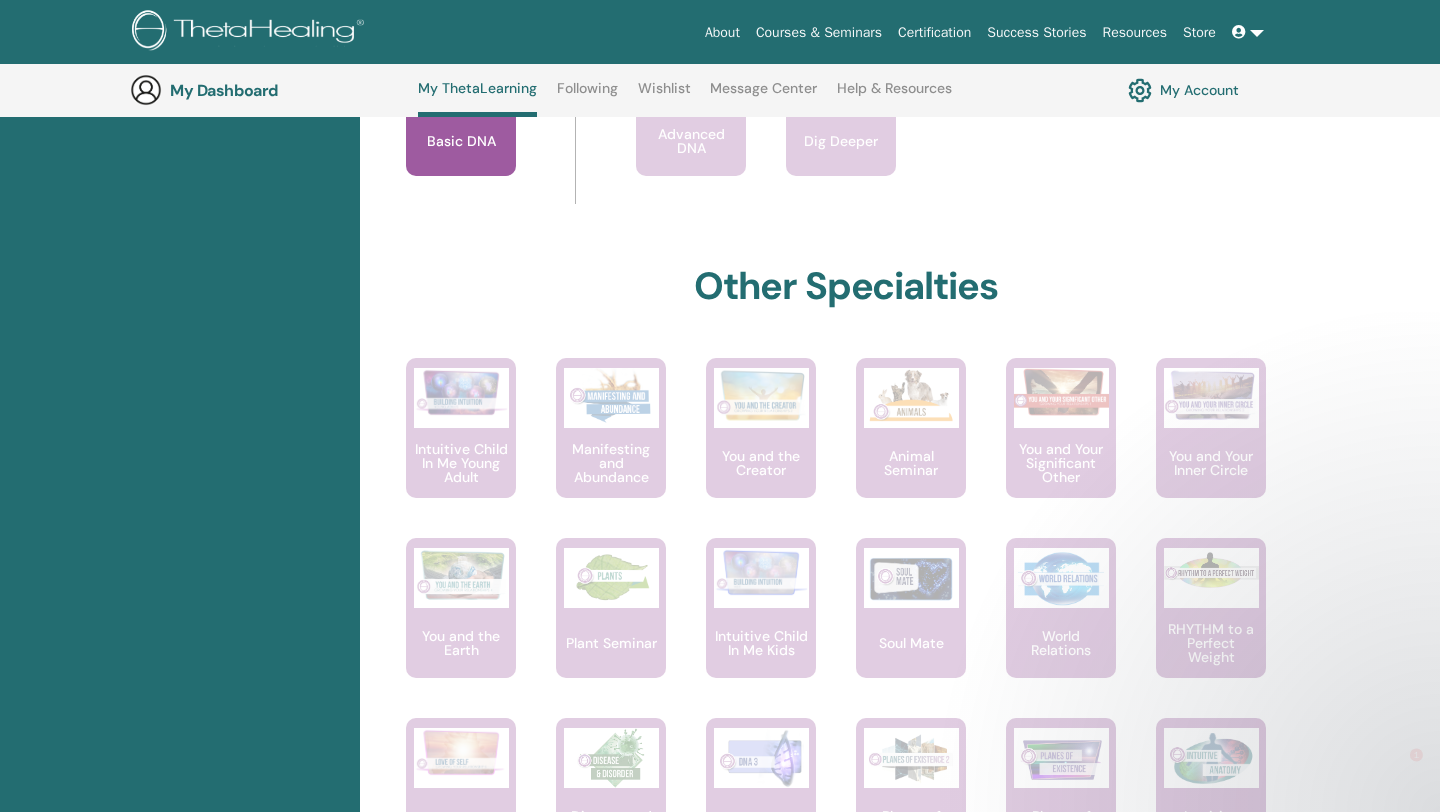 scroll, scrollTop: 1182, scrollLeft: 0, axis: vertical 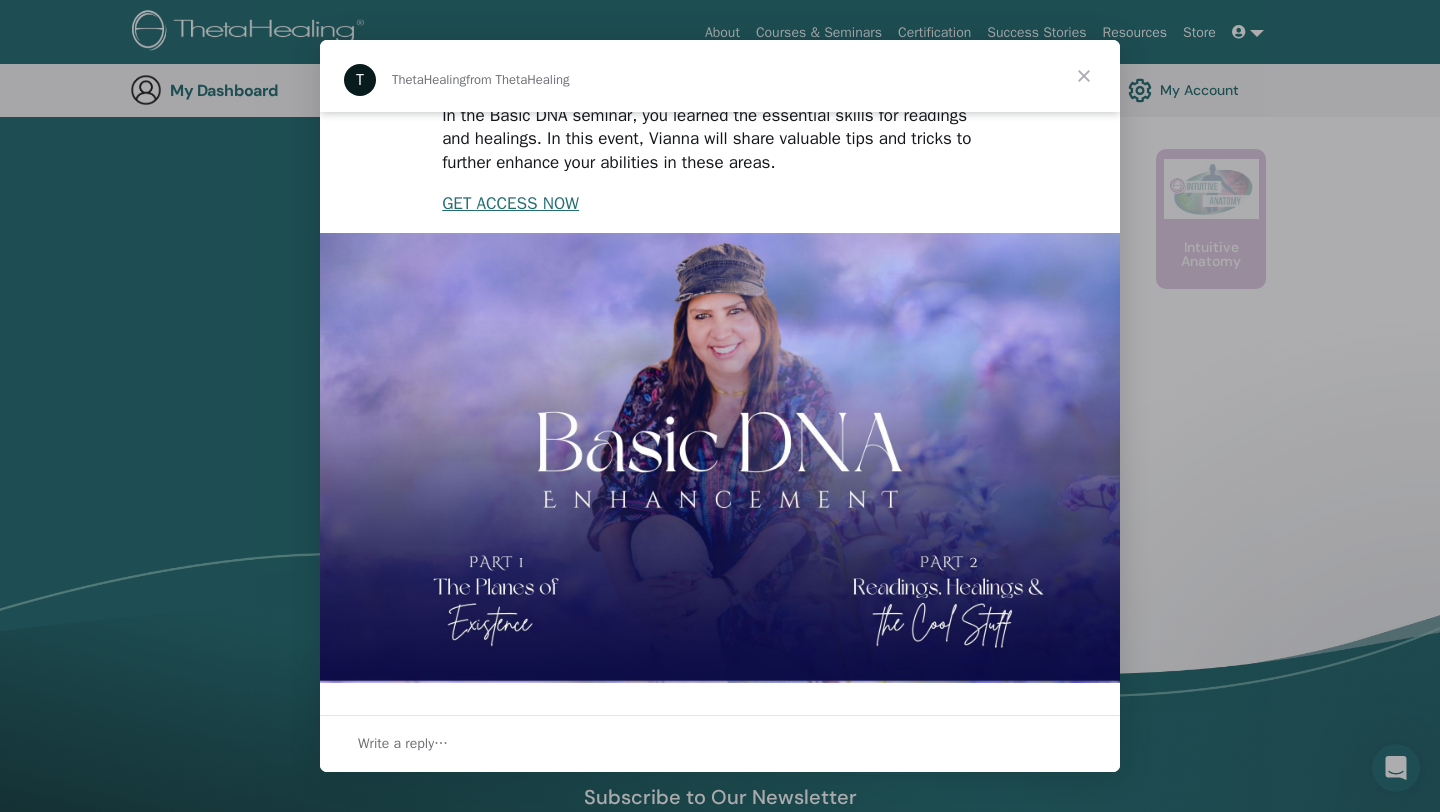 click at bounding box center [1084, 76] 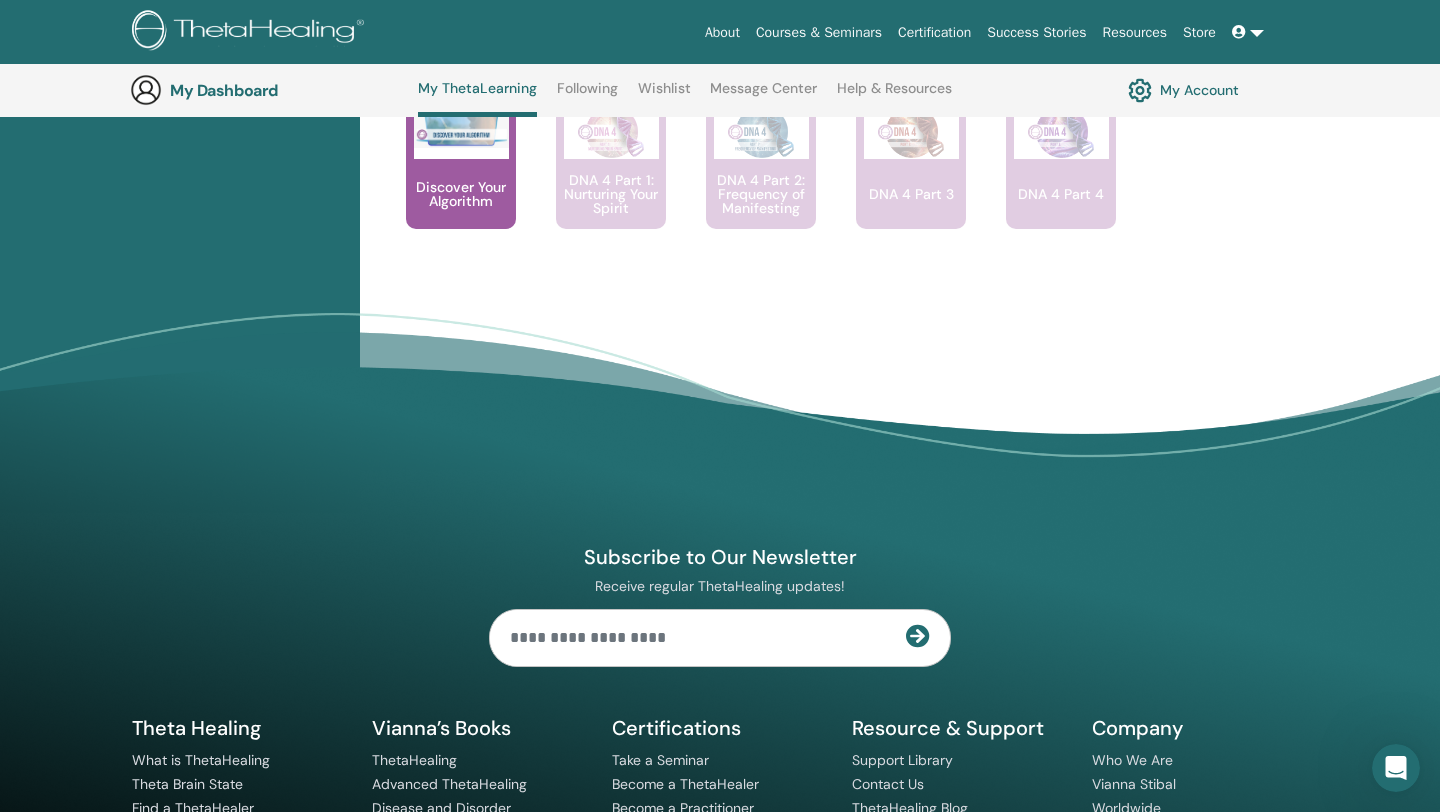 scroll, scrollTop: 1925, scrollLeft: 0, axis: vertical 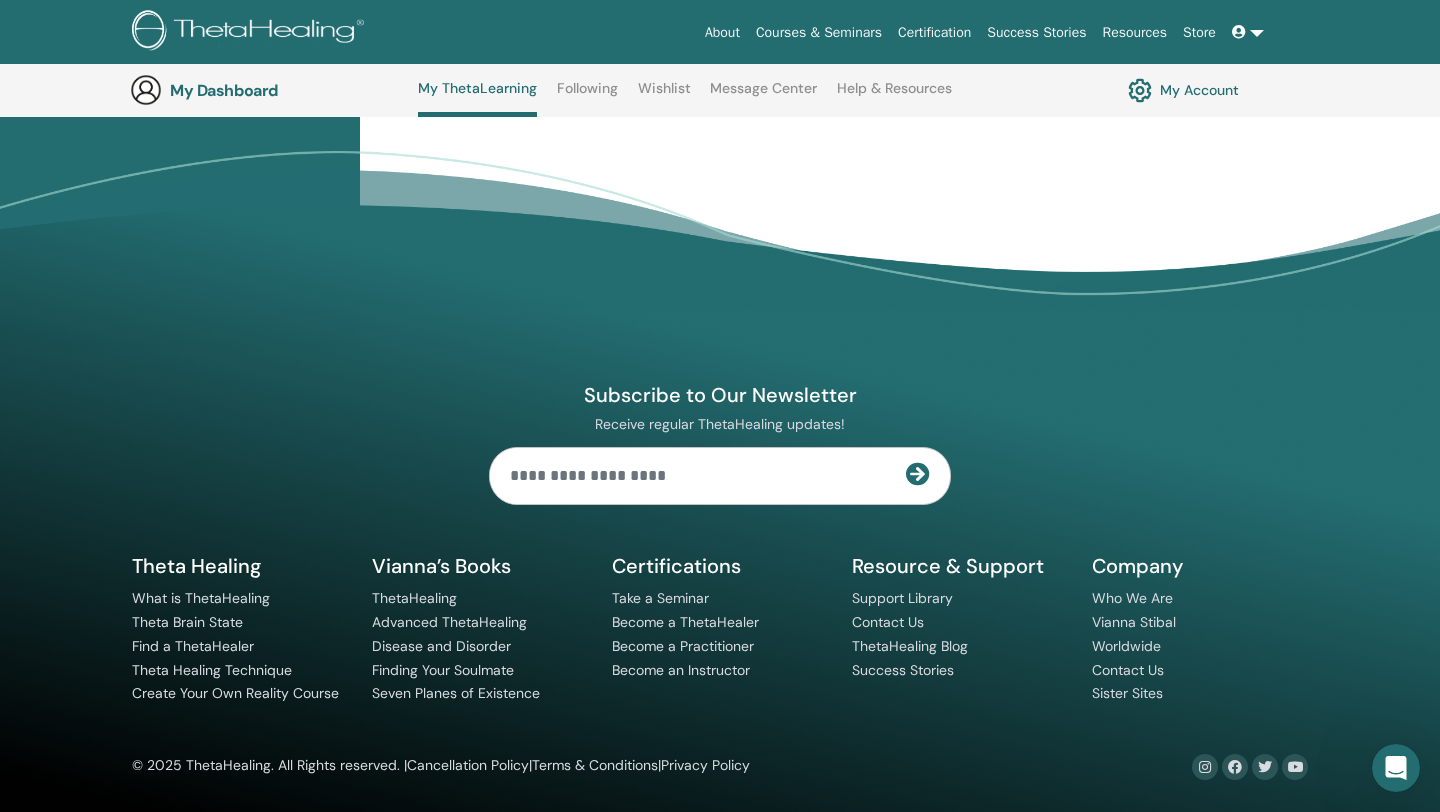 click at bounding box center [698, 476] 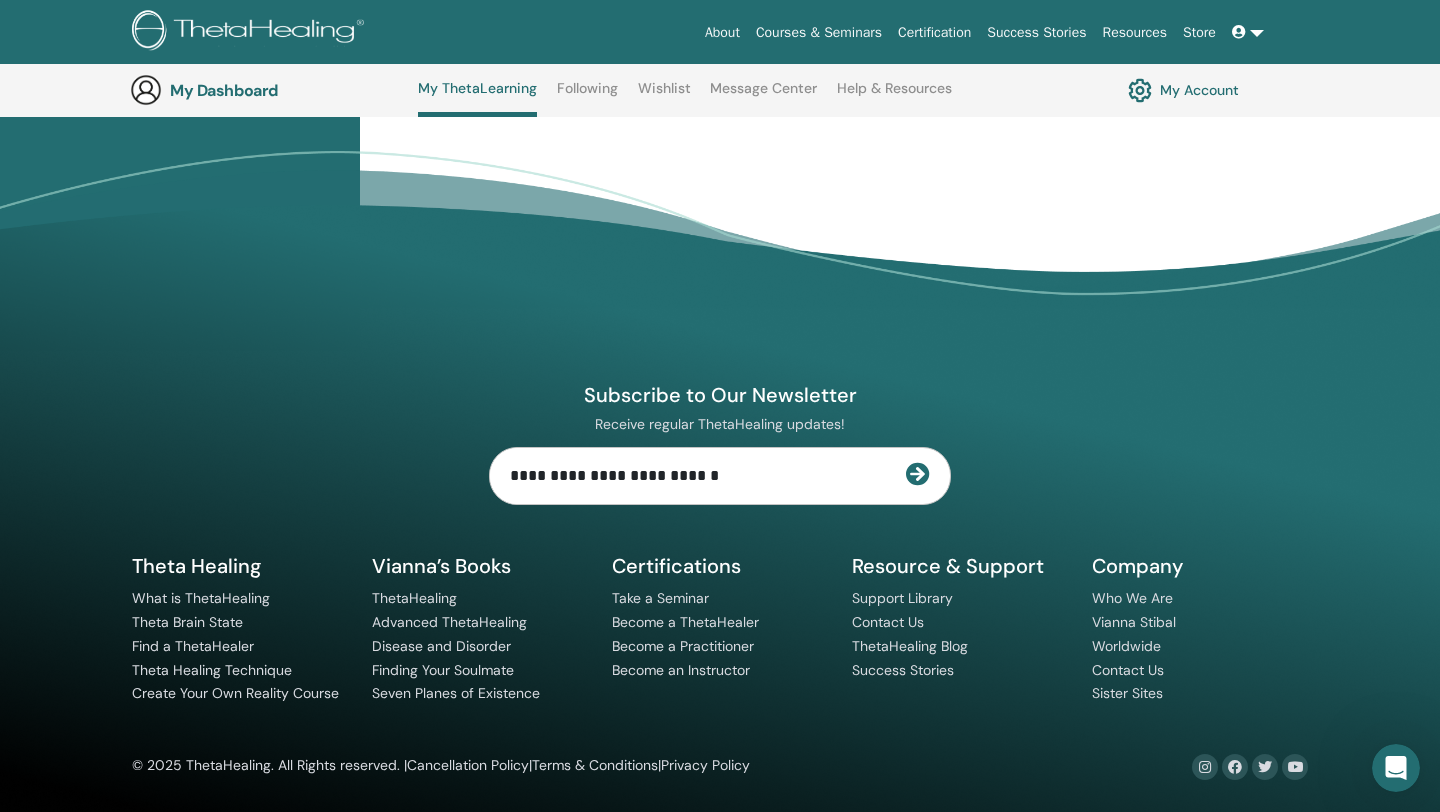 type on "**********" 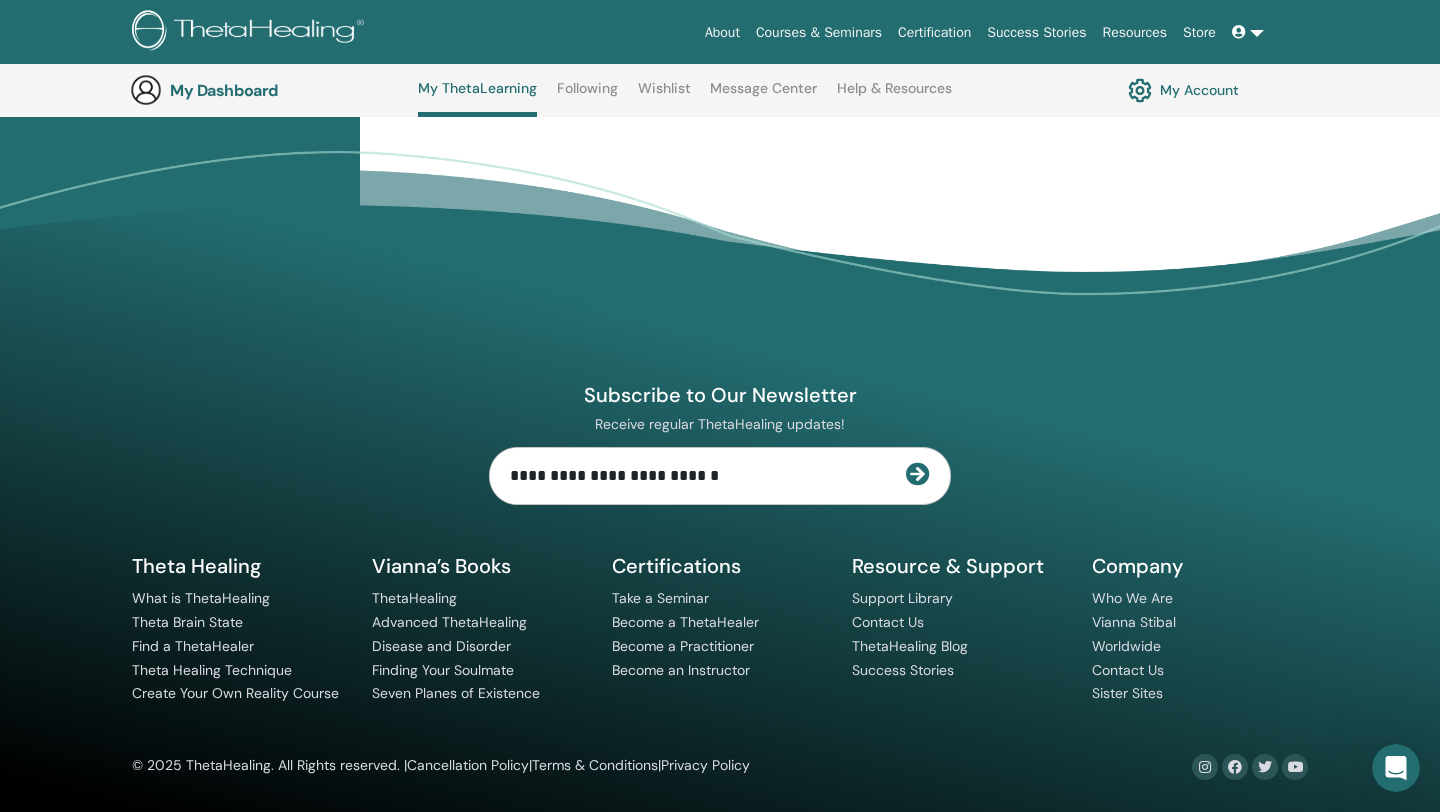 click at bounding box center (918, 474) 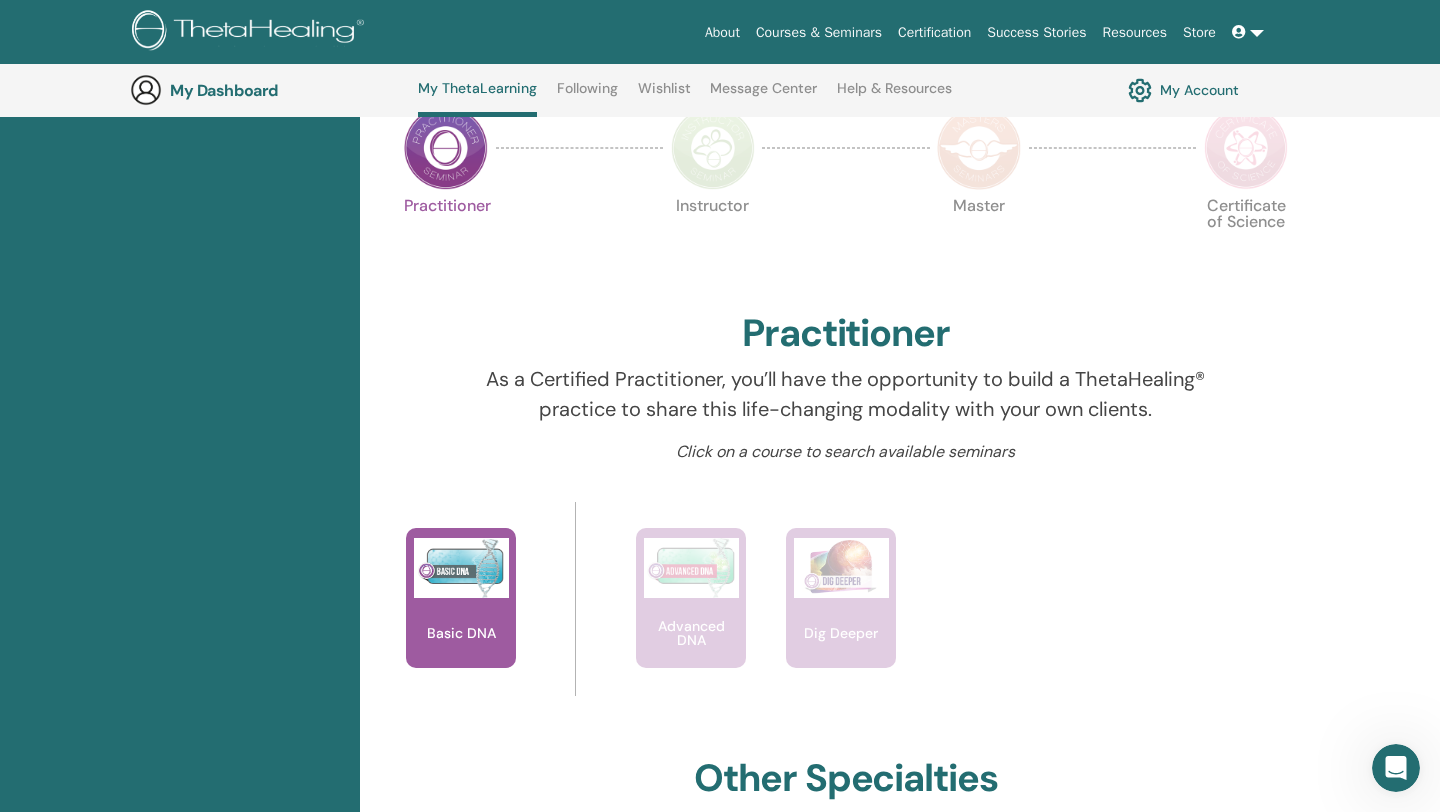scroll, scrollTop: 527, scrollLeft: 0, axis: vertical 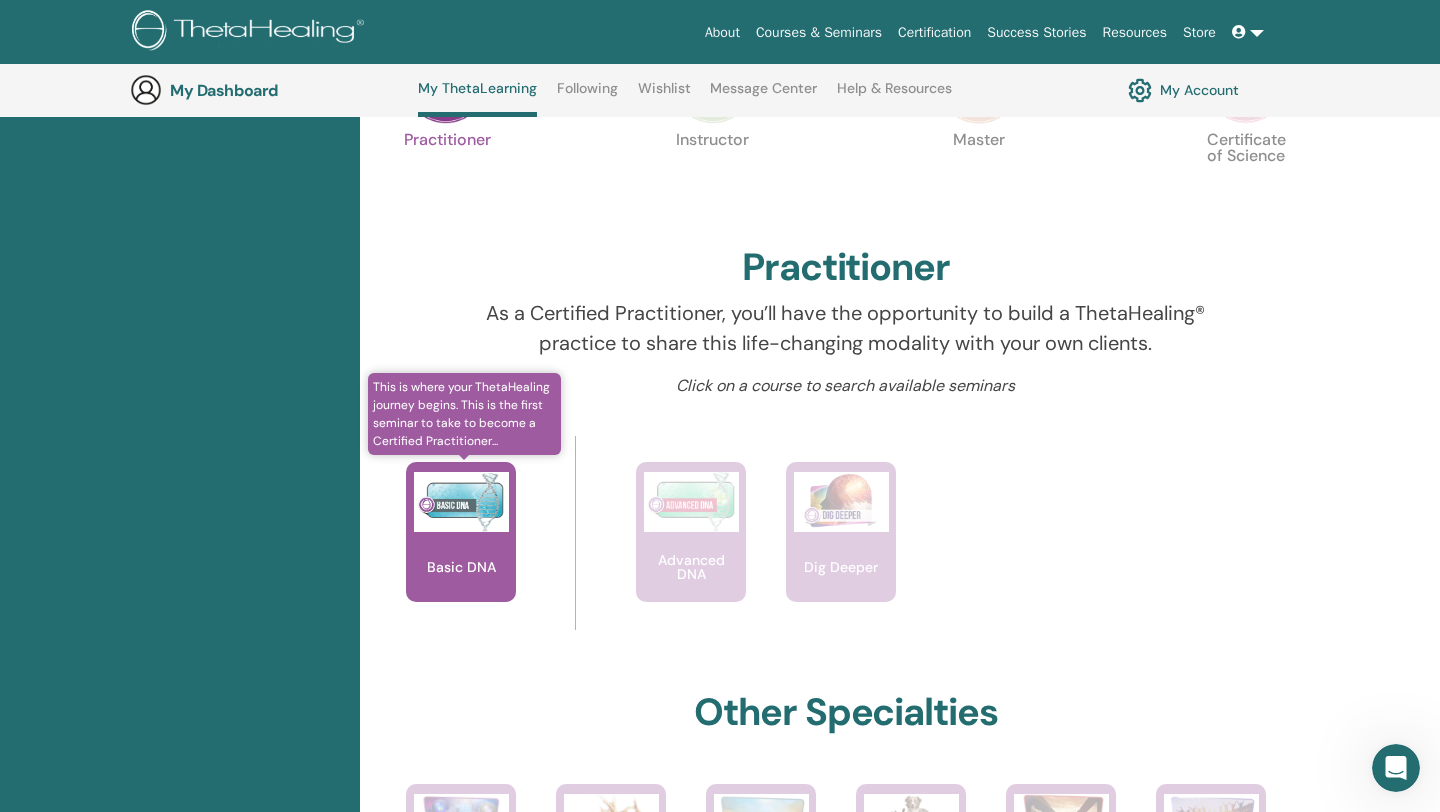 click at bounding box center (461, 502) 